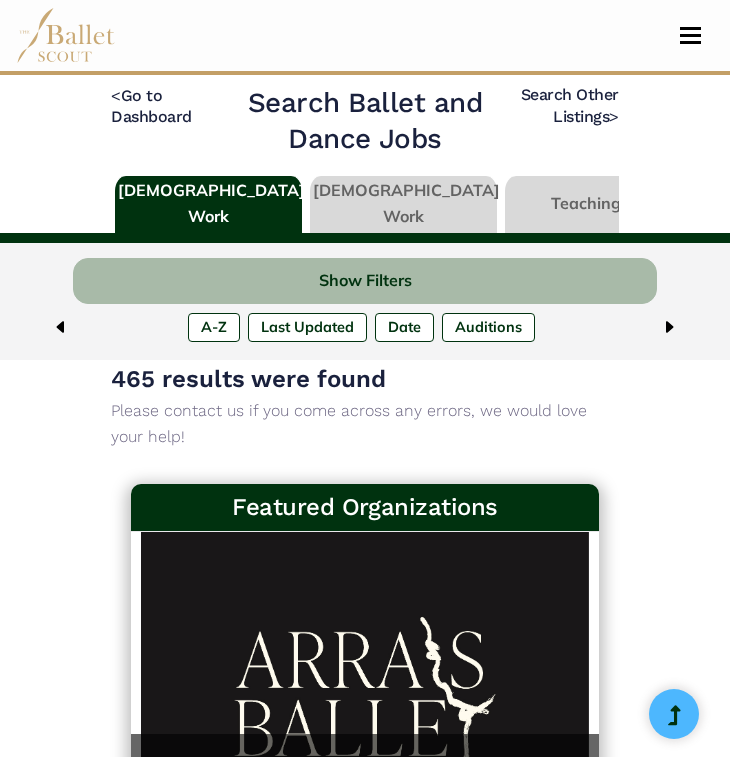 scroll, scrollTop: 976, scrollLeft: 0, axis: vertical 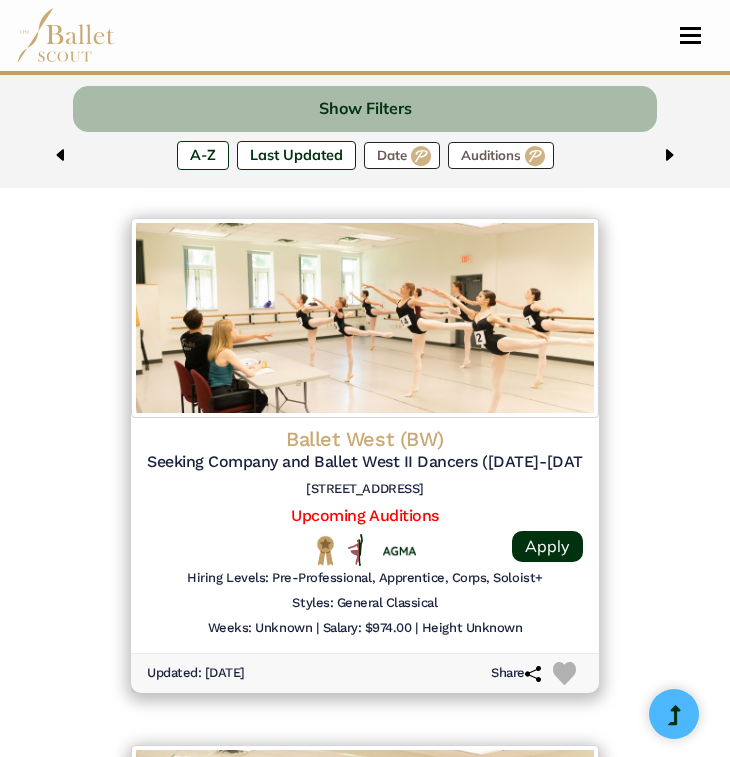 click on "Ballet West (BW)" at bounding box center [365, 439] 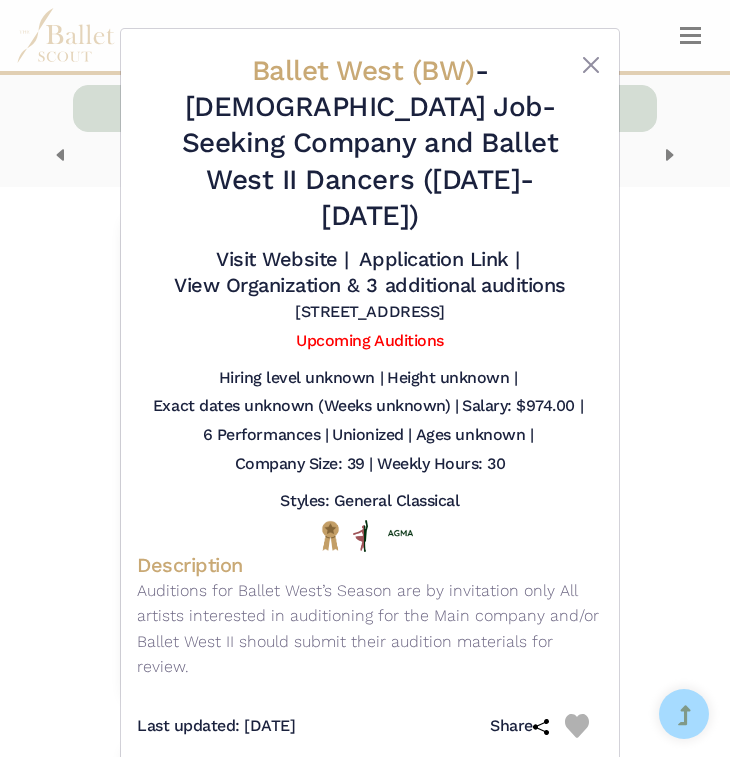 click on "Visit Website |
Application Link |
View Organization
& 3 additional auditions" at bounding box center (370, 272) 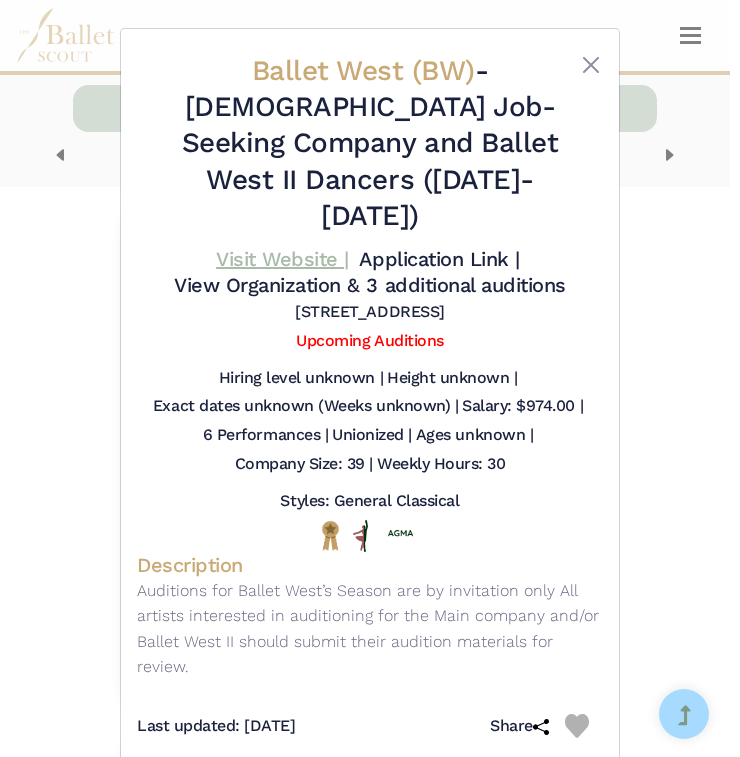 click on "Visit Website |" at bounding box center (282, 259) 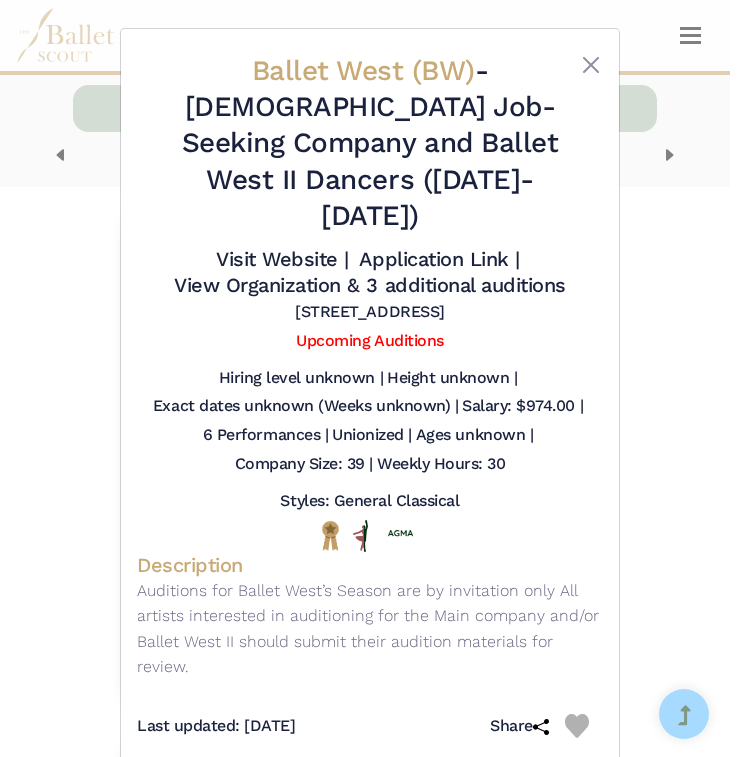 click on "Ballet West (BW)
-
Full Time Job
- Seeking Company and Ballet West II Dancers (2025-2026)
Visit Website |
Application Link |
View Organization
& 3 additional auditions" at bounding box center (370, 378) 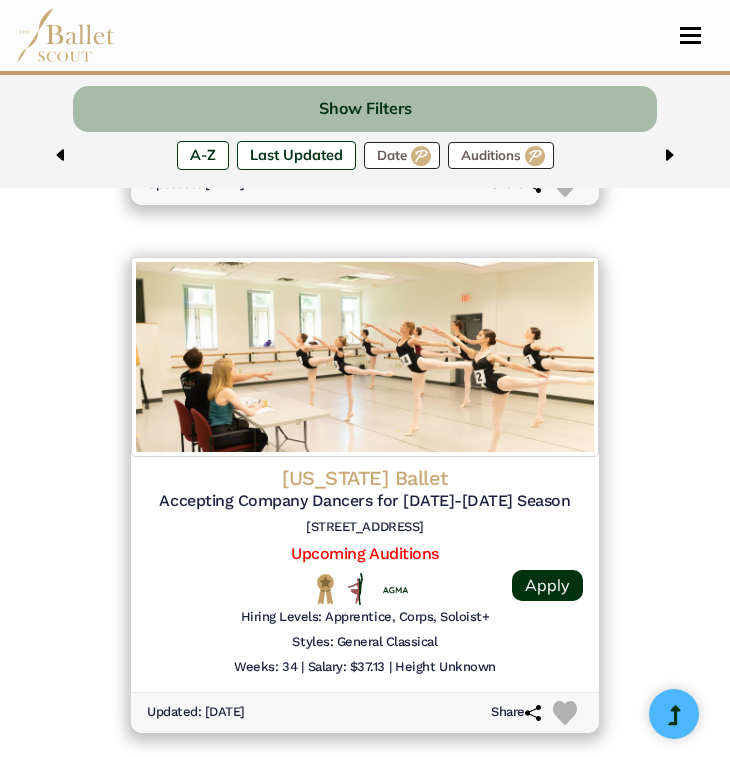scroll, scrollTop: 2314, scrollLeft: 0, axis: vertical 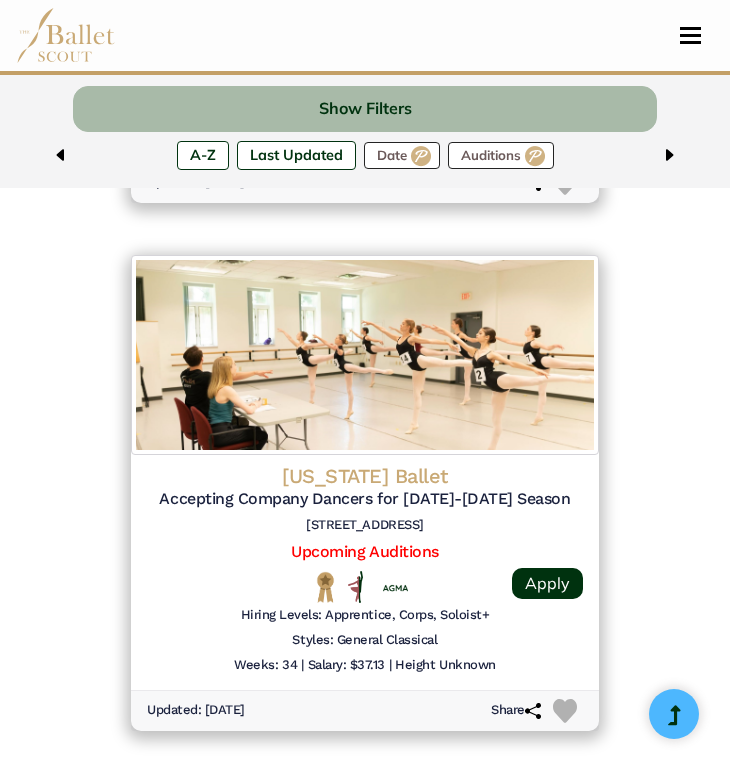 click on "Colorado Ballet" at bounding box center [365, -1109] 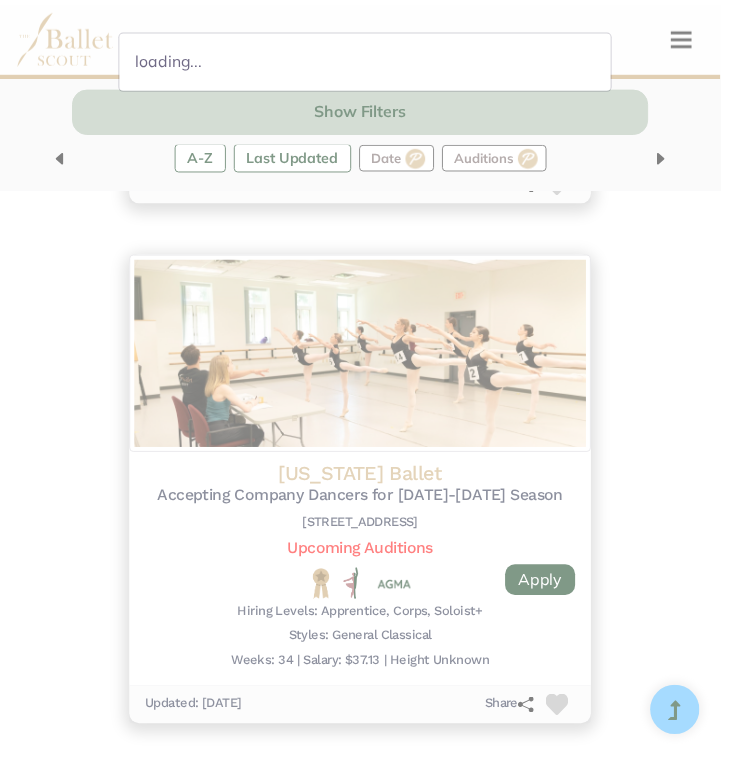 scroll, scrollTop: 2314, scrollLeft: 0, axis: vertical 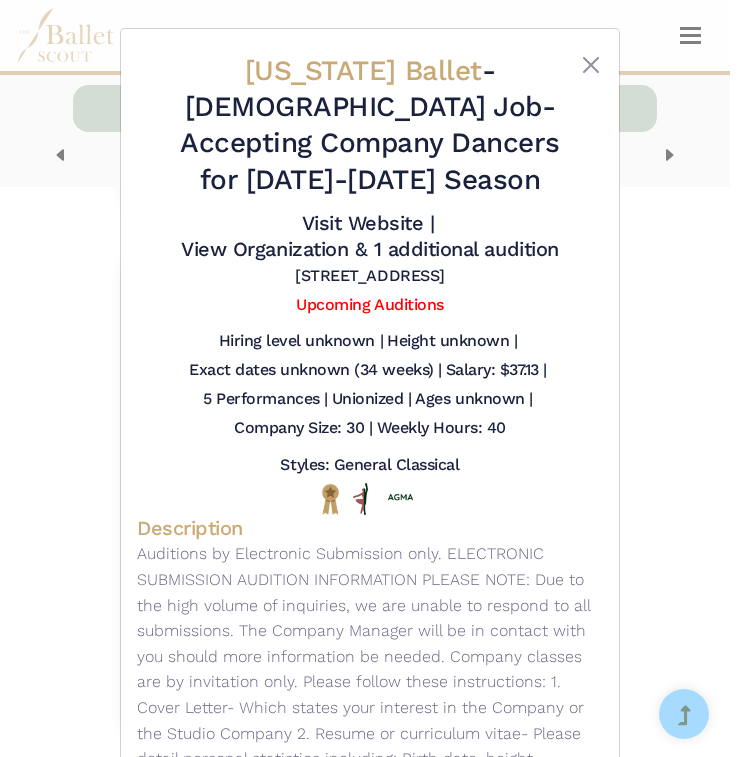 click on "Colorado Ballet
-
Full Time Job
- Accepting Company Dancers for 2025-2026 Season
Visit Website |
View Organization
& 1 additional audition" at bounding box center (370, 378) 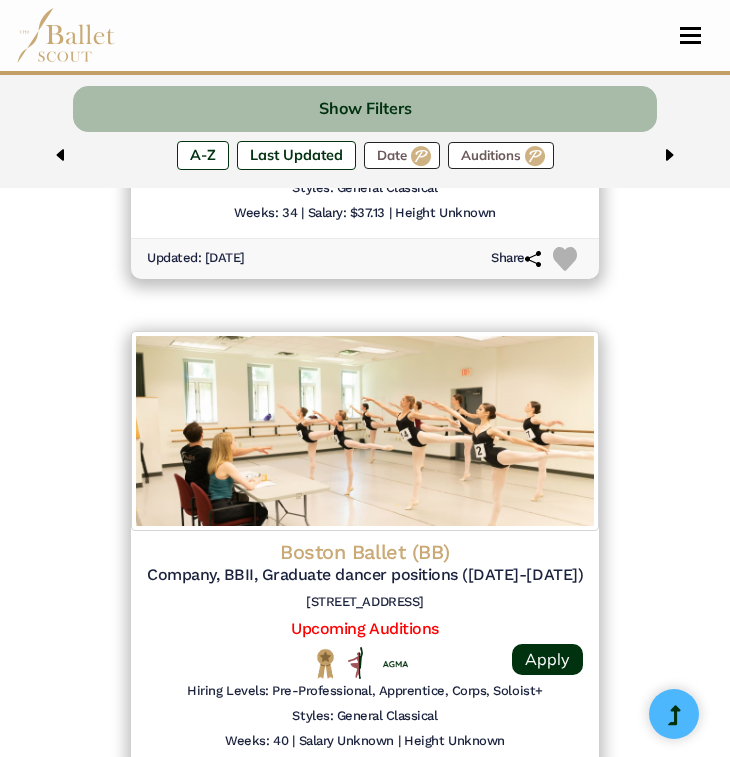 click on "Boston Ballet (BB)" at bounding box center (365, -1561) 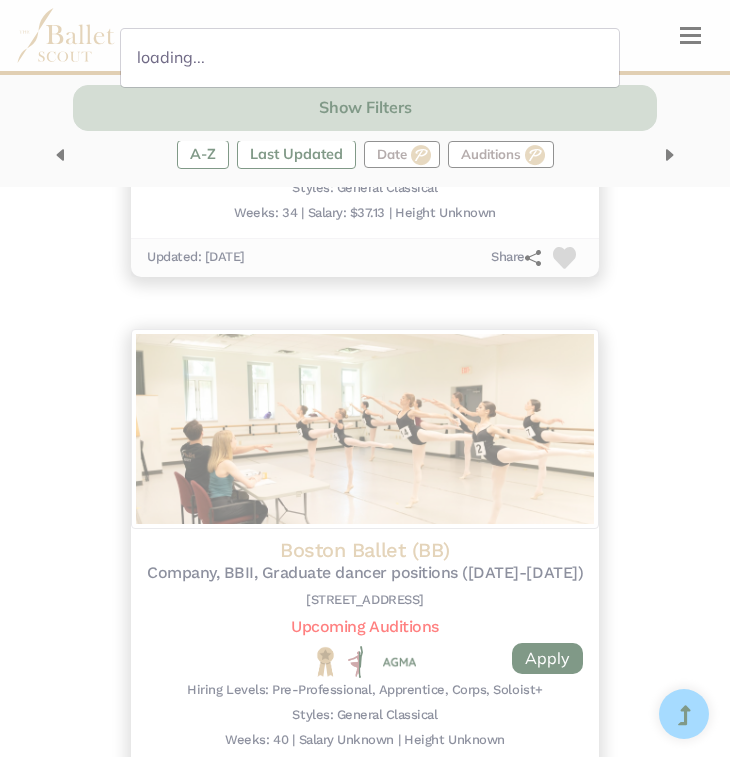 scroll, scrollTop: 2766, scrollLeft: 0, axis: vertical 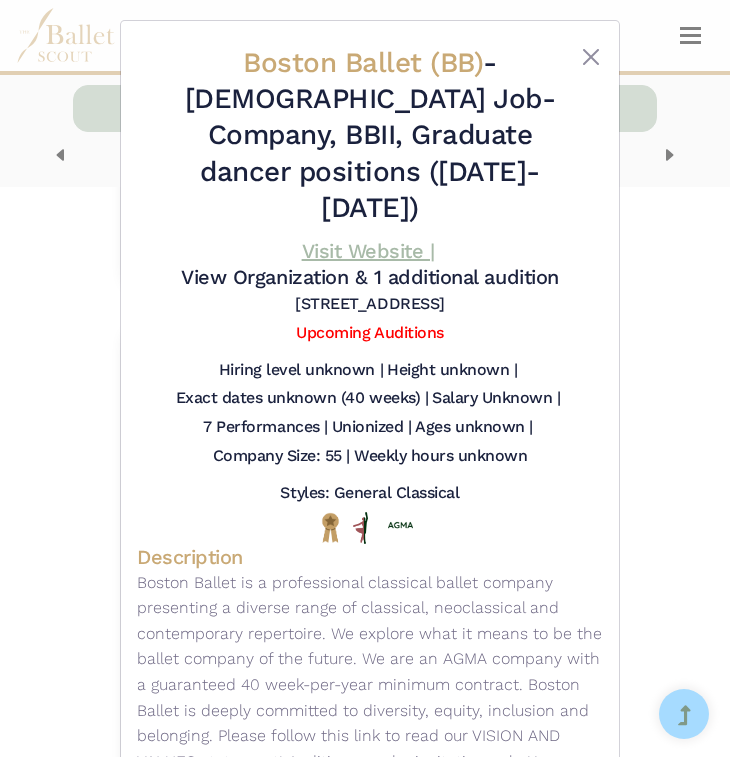 click on "Visit Website |" at bounding box center [368, 251] 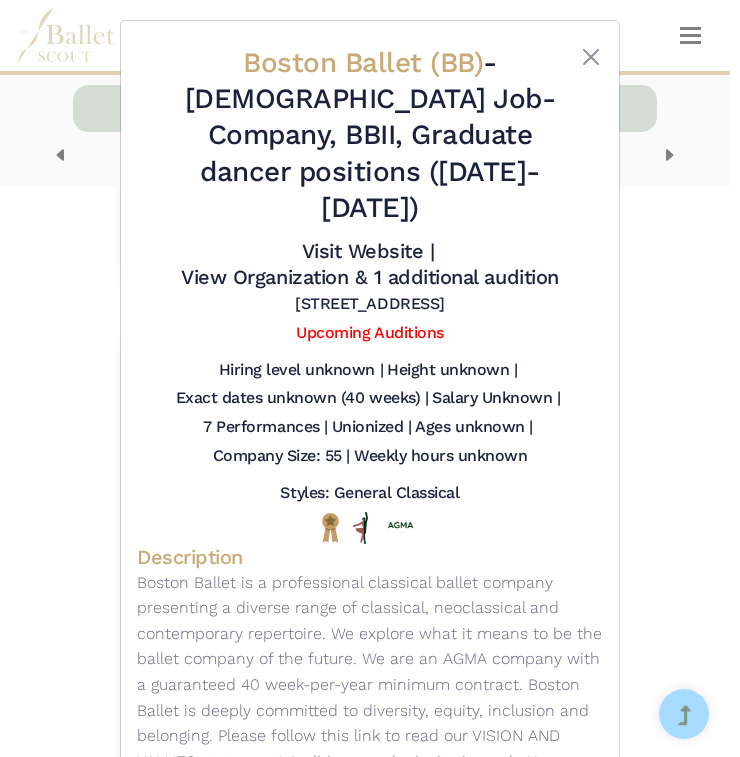 click on "Boston Ballet (BB)
-
Full Time Job
- Company, BBII, Graduate dancer positions (2025-2026)
Visit Website |
View Organization
& 1 additional audition" at bounding box center (370, 378) 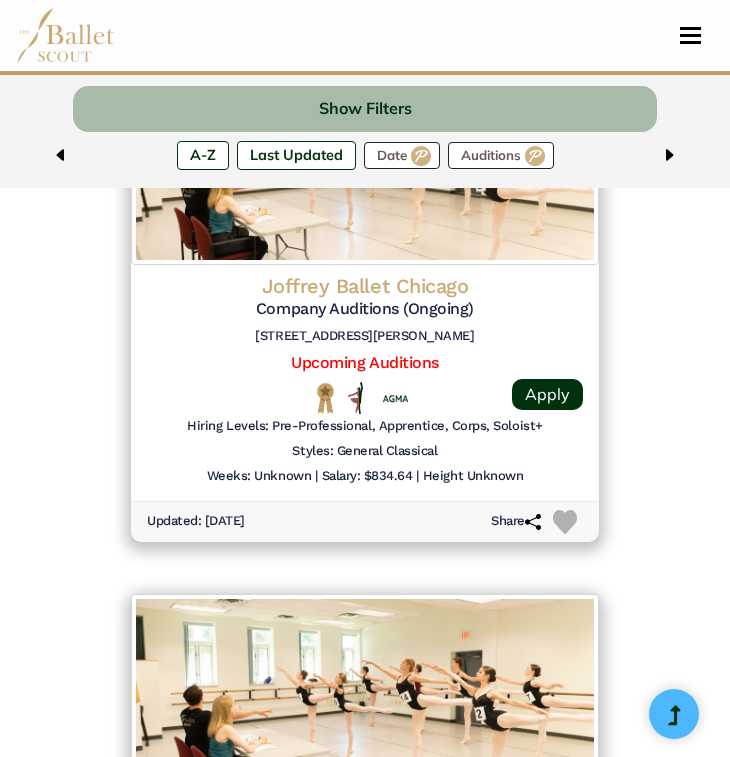 scroll, scrollTop: 4128, scrollLeft: 0, axis: vertical 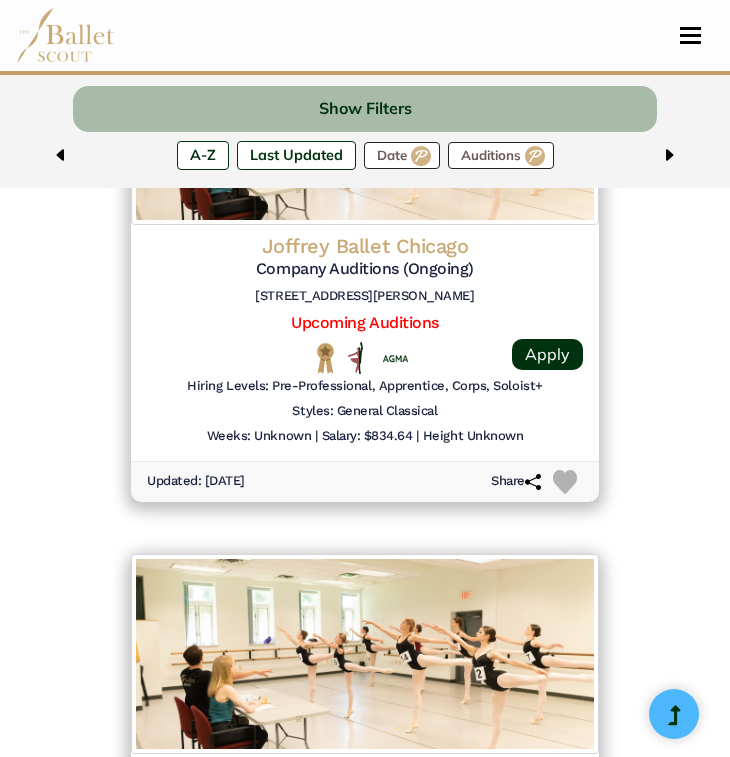 click on "Joffrey Ballet Chicago" at bounding box center [365, -2923] 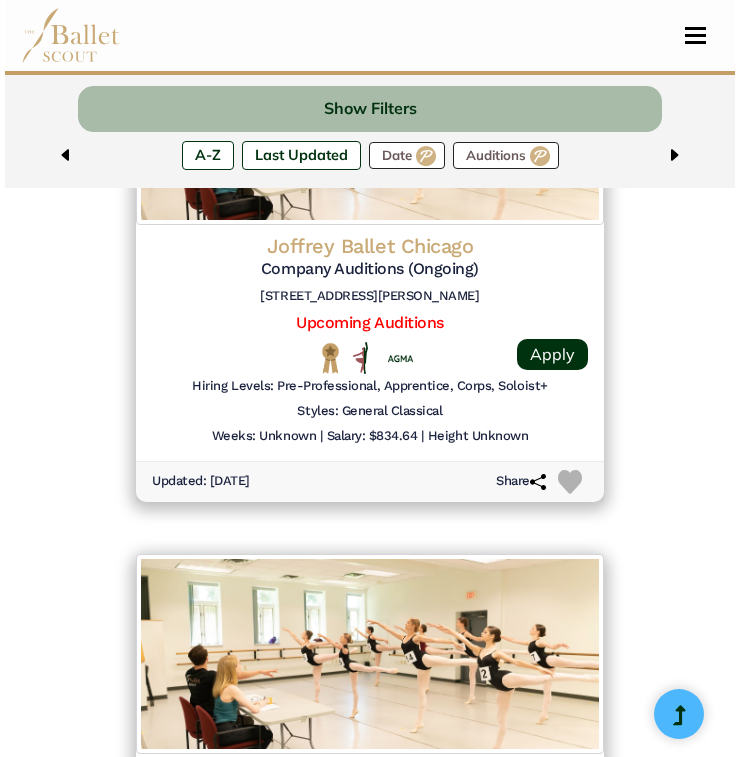 scroll, scrollTop: 4119, scrollLeft: 0, axis: vertical 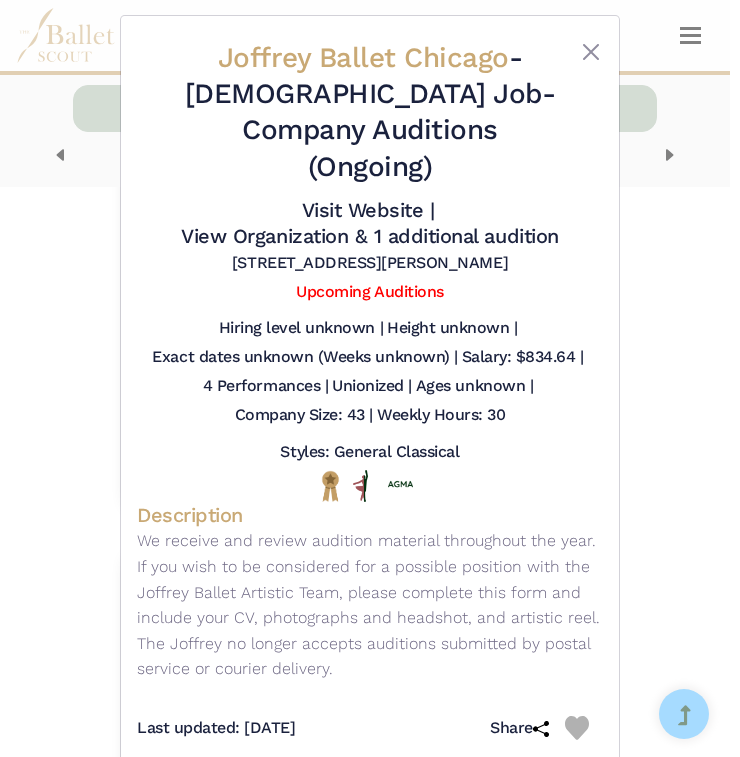 click on "Joffrey Ballet Chicago
-
Full Time Job
- Company Auditions (Ongoing)
Visit Website |
View Organization
& 1 additional audition" at bounding box center (370, 378) 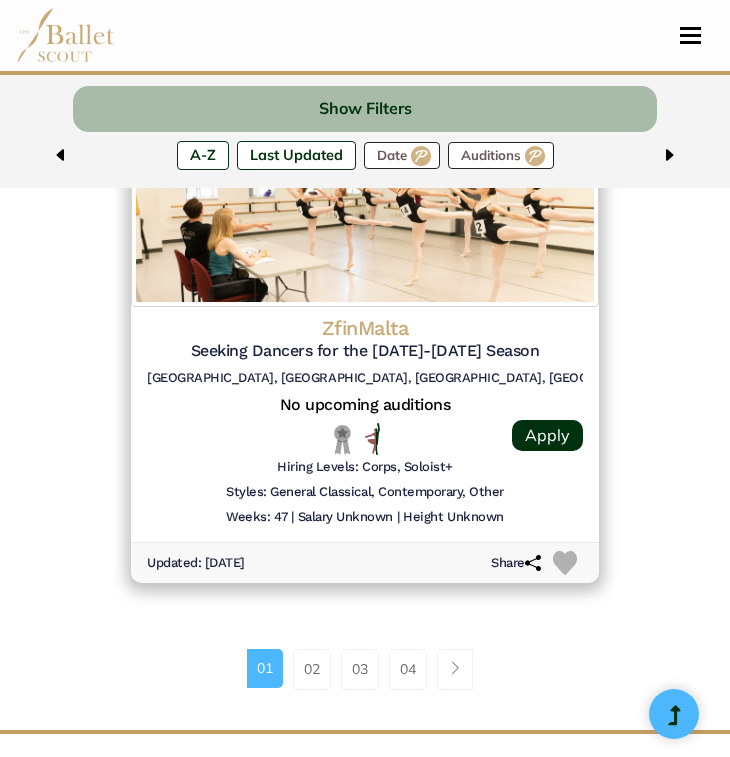 scroll, scrollTop: 5195, scrollLeft: 0, axis: vertical 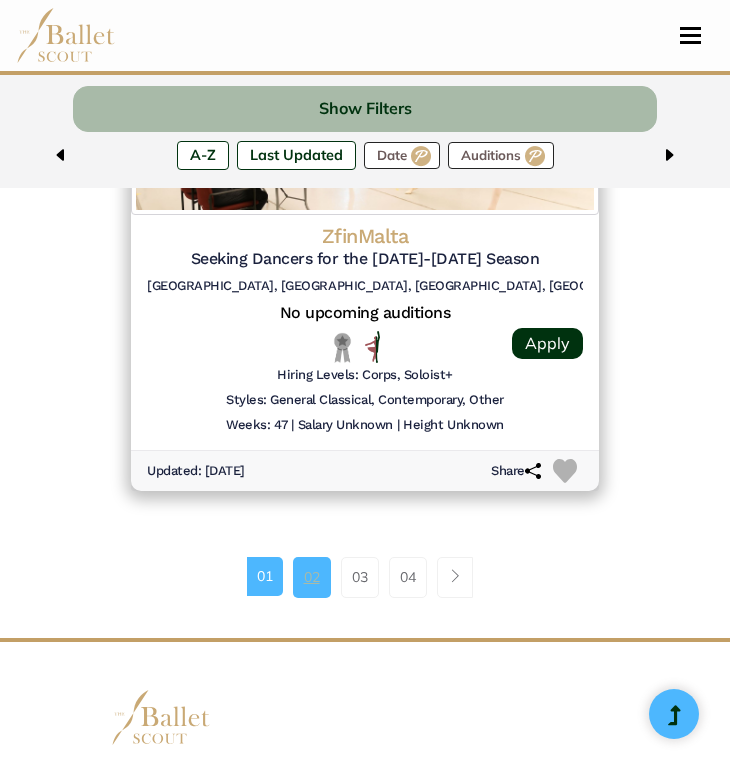 click on "02" at bounding box center [312, 577] 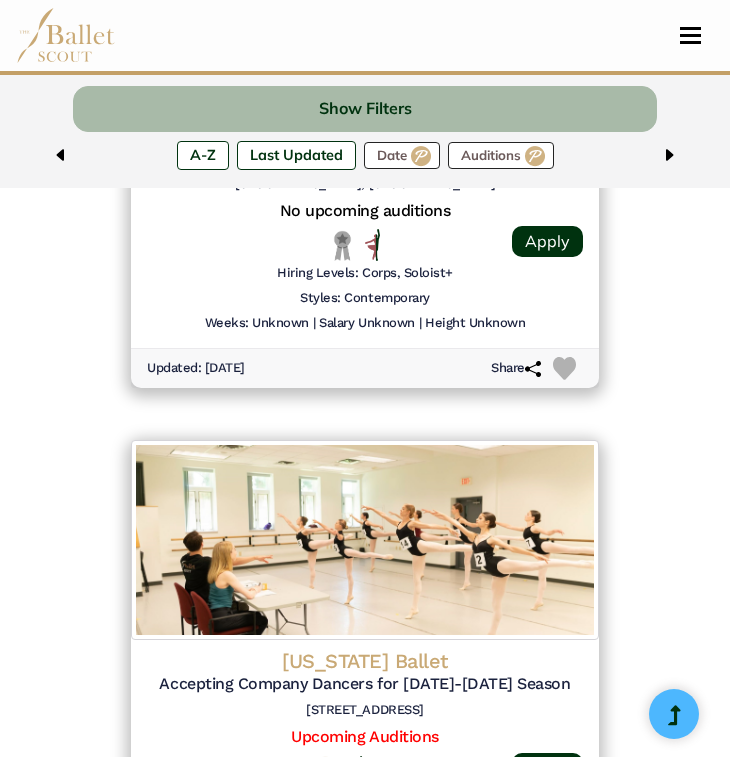 scroll, scrollTop: 0, scrollLeft: 0, axis: both 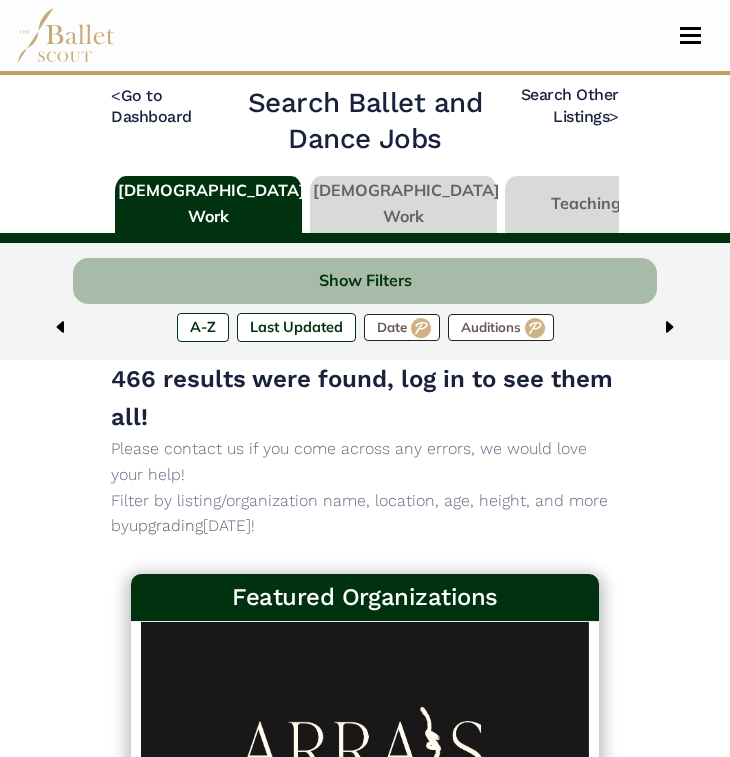 click at bounding box center (403, 204) 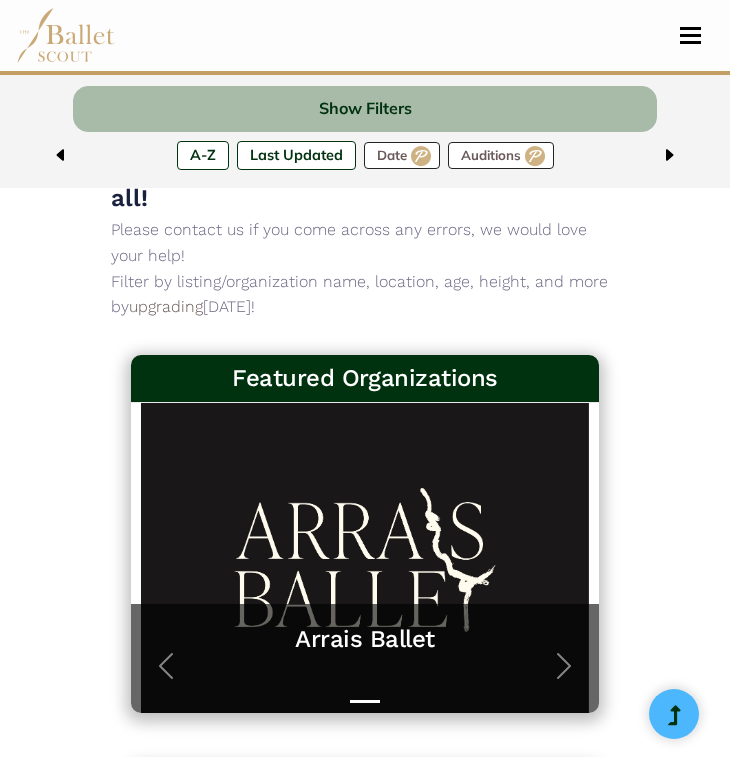 scroll, scrollTop: 0, scrollLeft: 0, axis: both 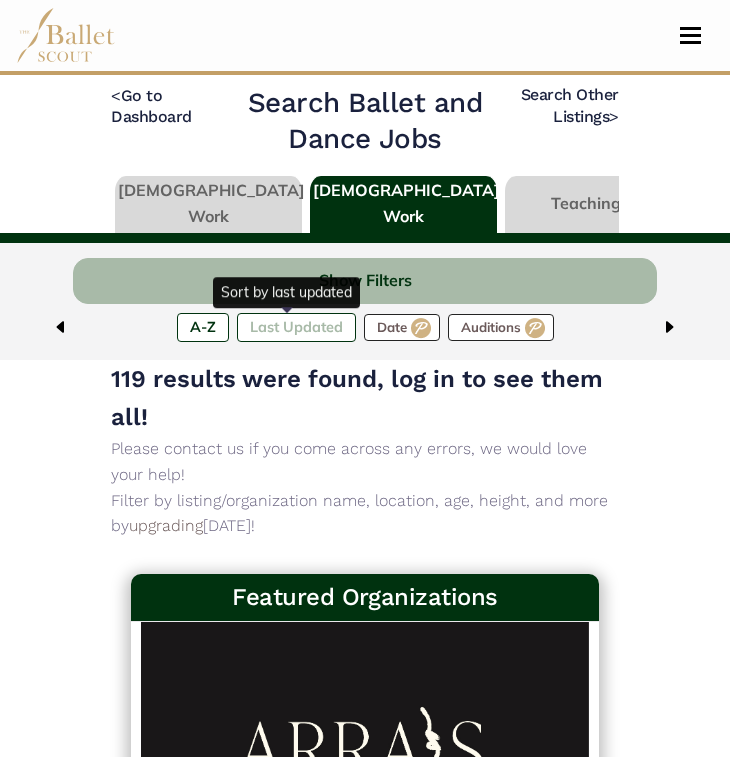 click on "Last Updated" at bounding box center [296, 327] 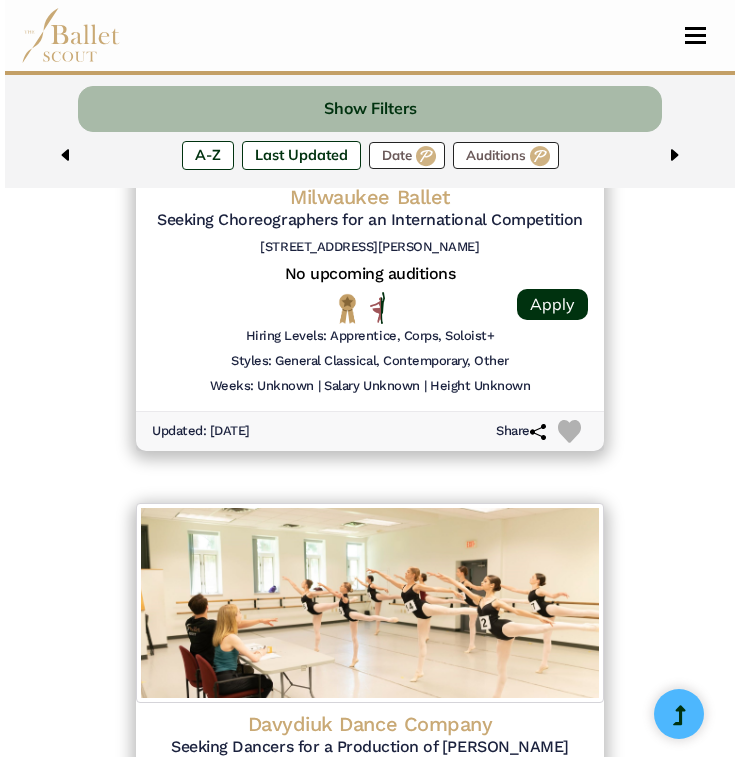 scroll, scrollTop: 1019, scrollLeft: 0, axis: vertical 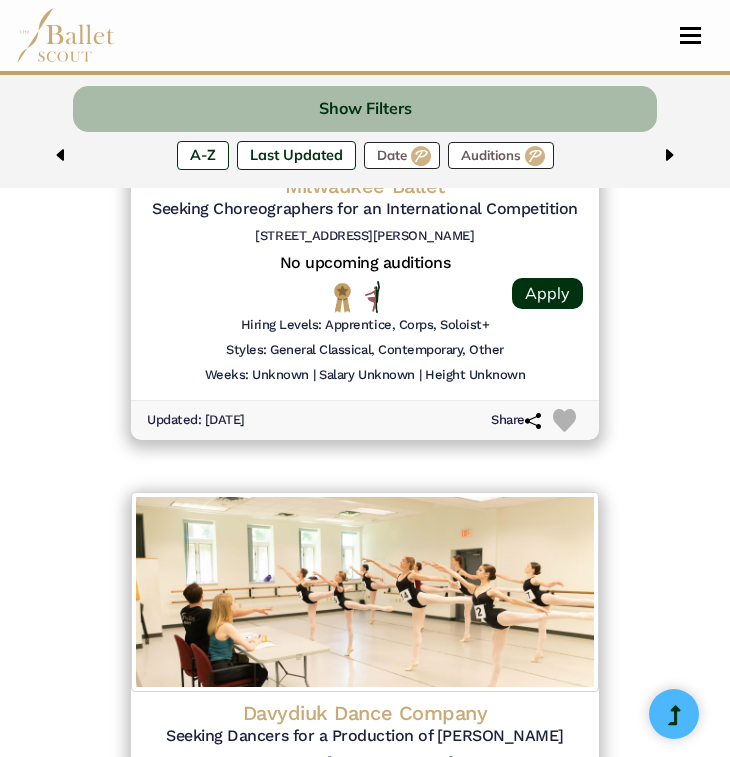 click at bounding box center [365, 592] 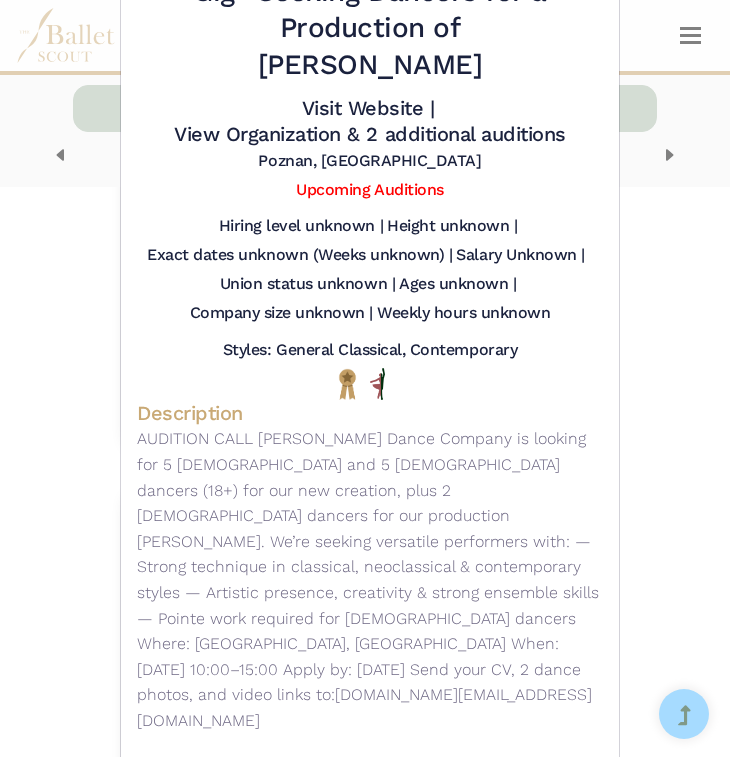 scroll, scrollTop: 113, scrollLeft: 0, axis: vertical 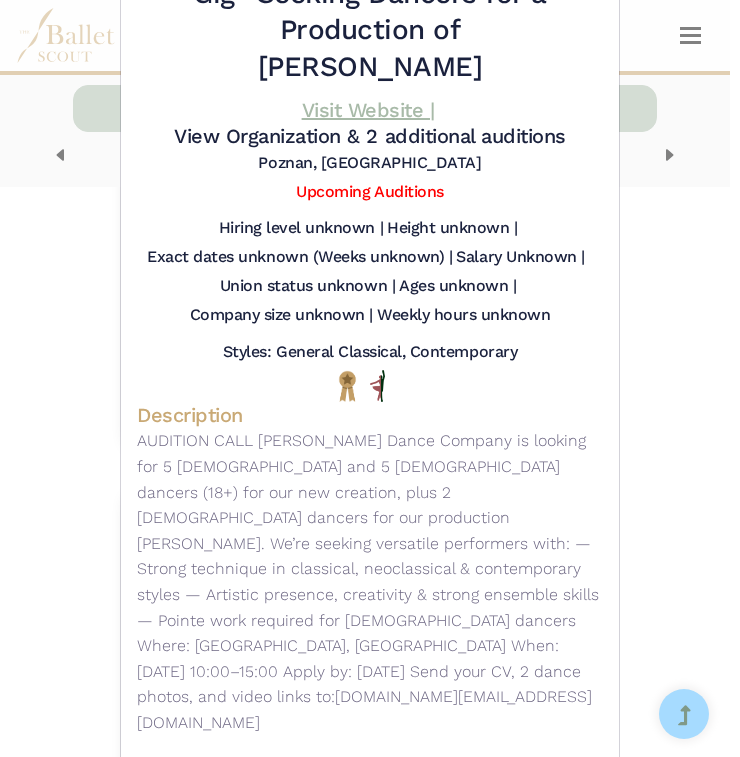 click on "Visit Website |" at bounding box center (368, 110) 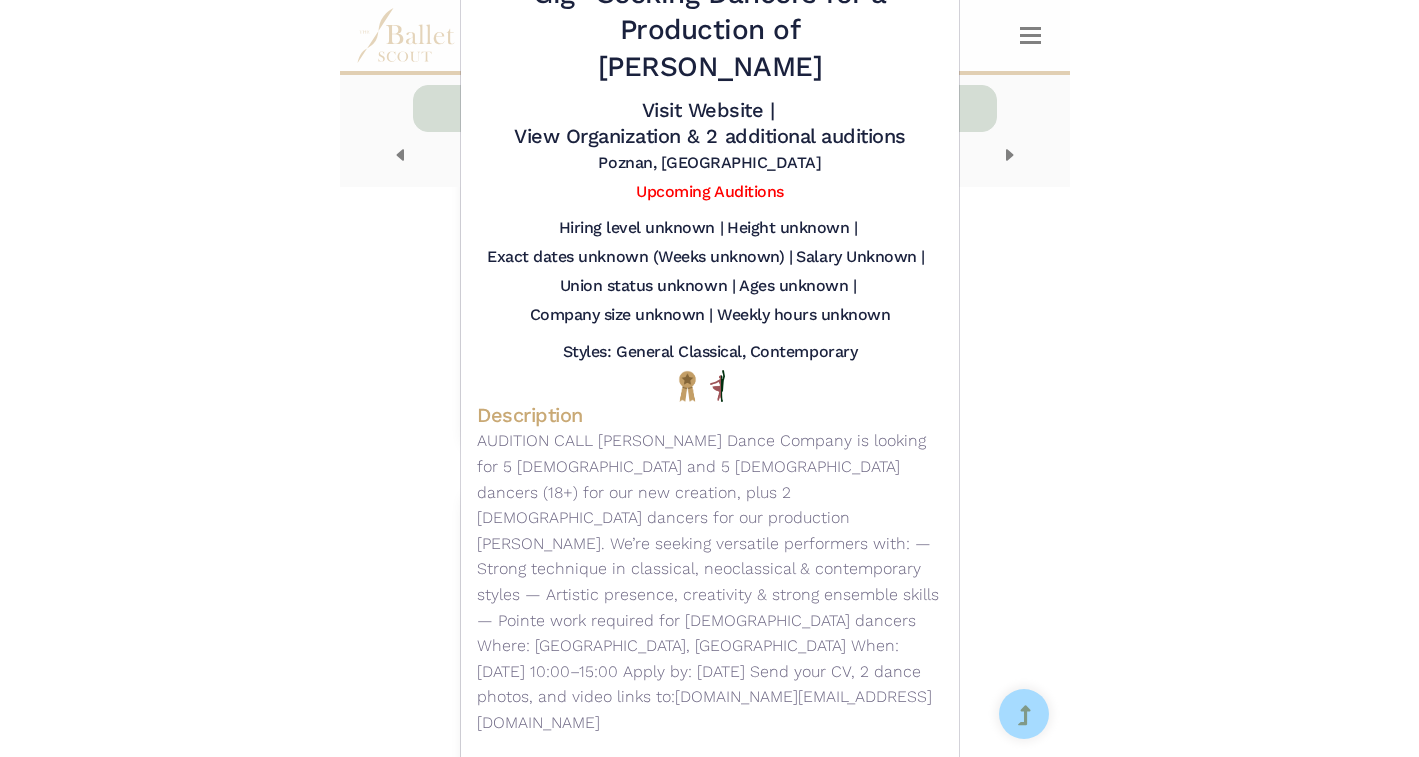 scroll, scrollTop: 0, scrollLeft: 0, axis: both 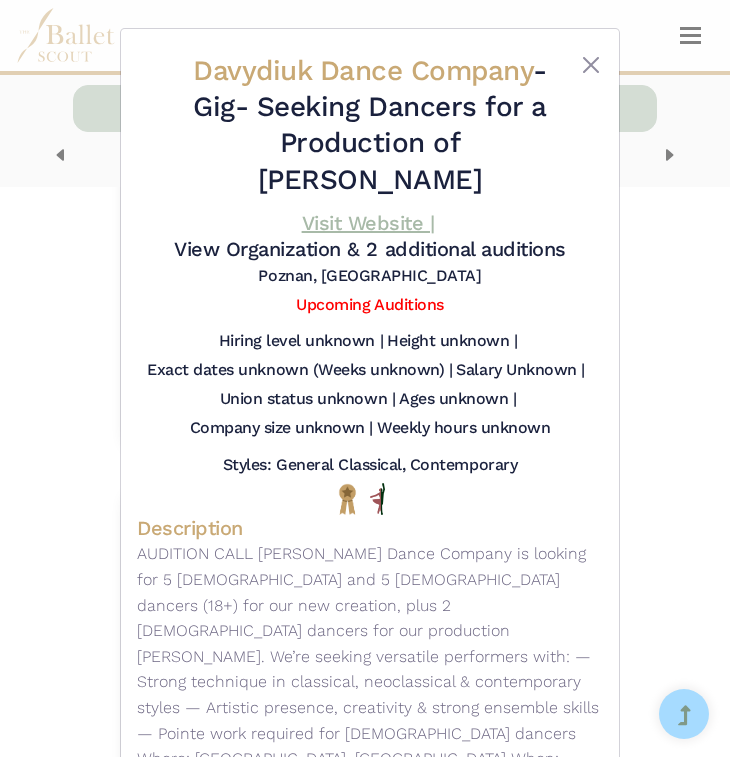 click on "Visit Website |" at bounding box center (368, 223) 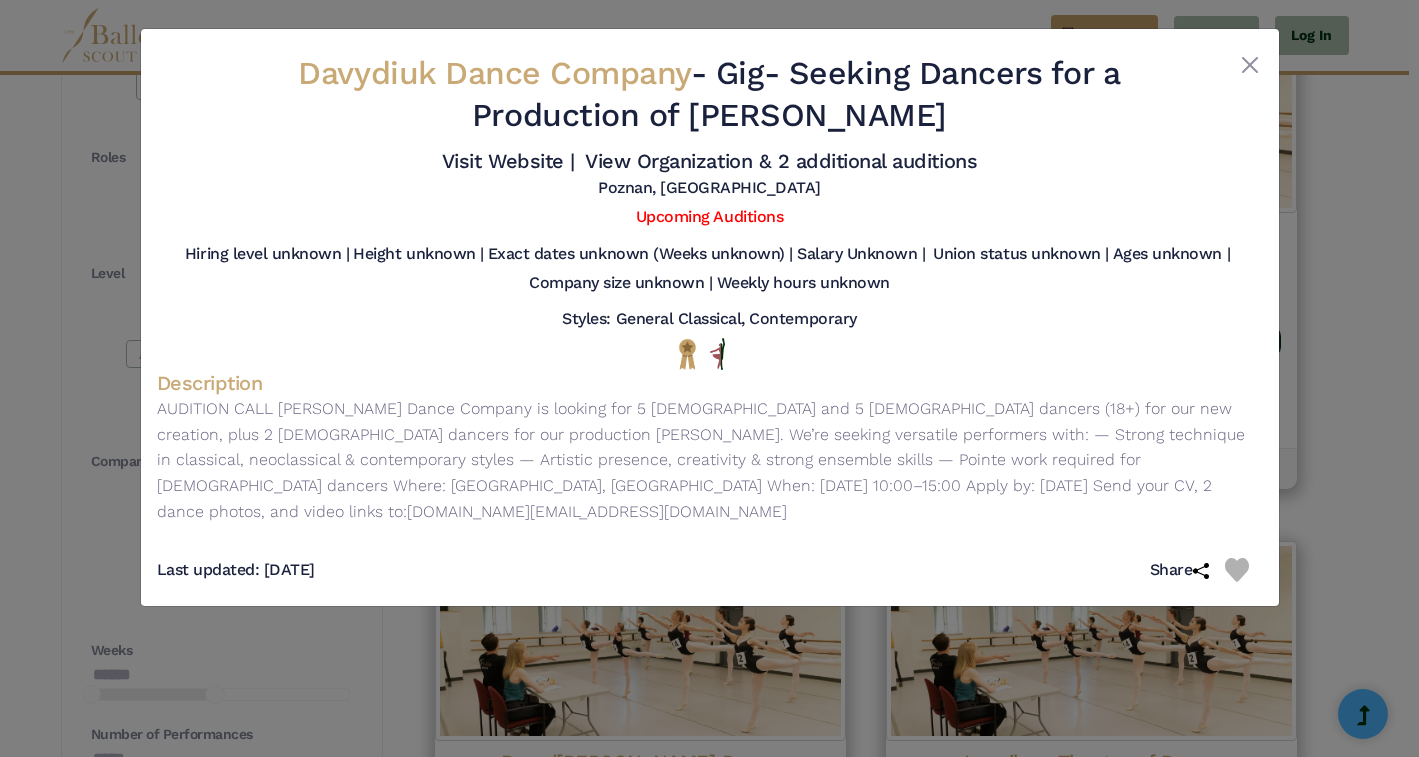 click on "Davydiuk Dance Company
-
Gig
- Seeking Dancers for a Production of [PERSON_NAME]
Visit Website |
View Organization
& 2 additional auditions
[GEOGRAPHIC_DATA], [GEOGRAPHIC_DATA]" at bounding box center (709, 378) 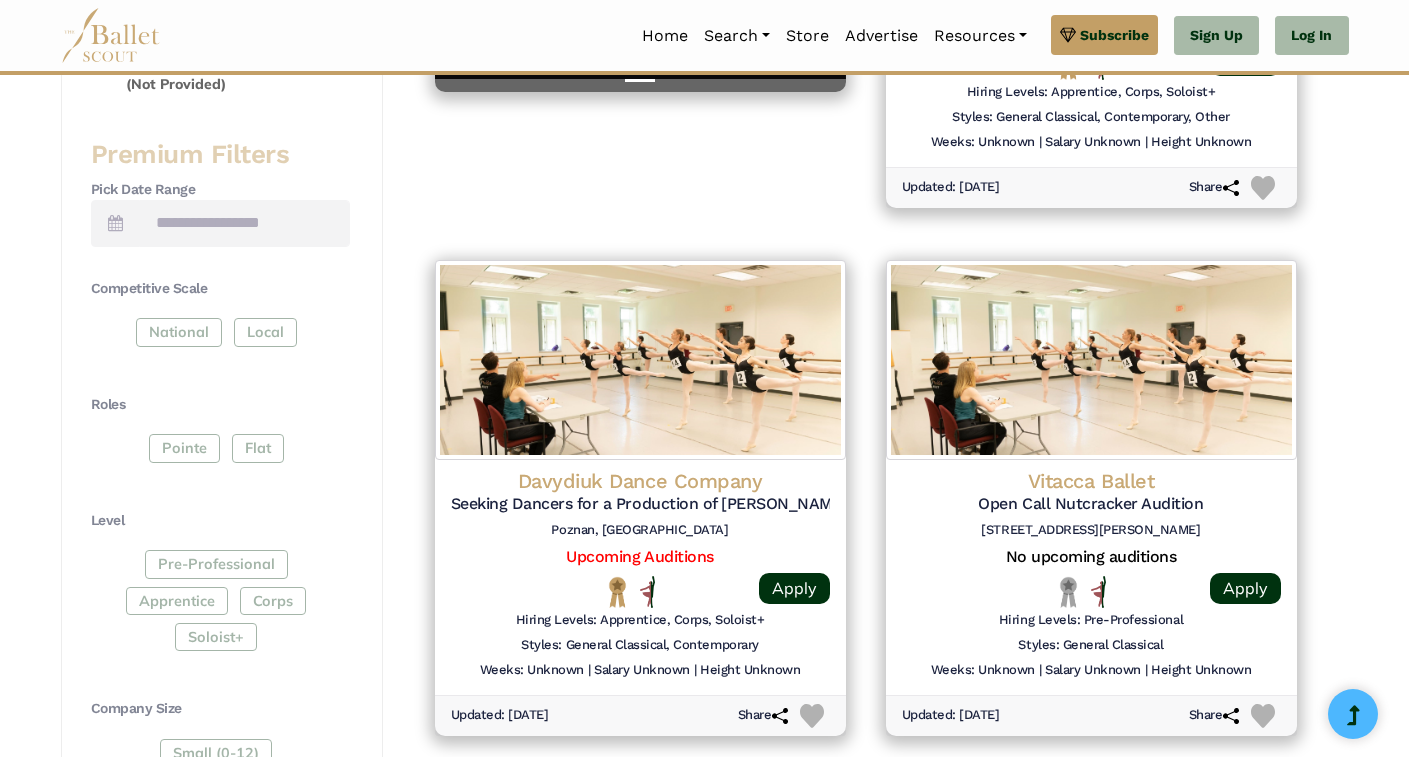scroll, scrollTop: 766, scrollLeft: 0, axis: vertical 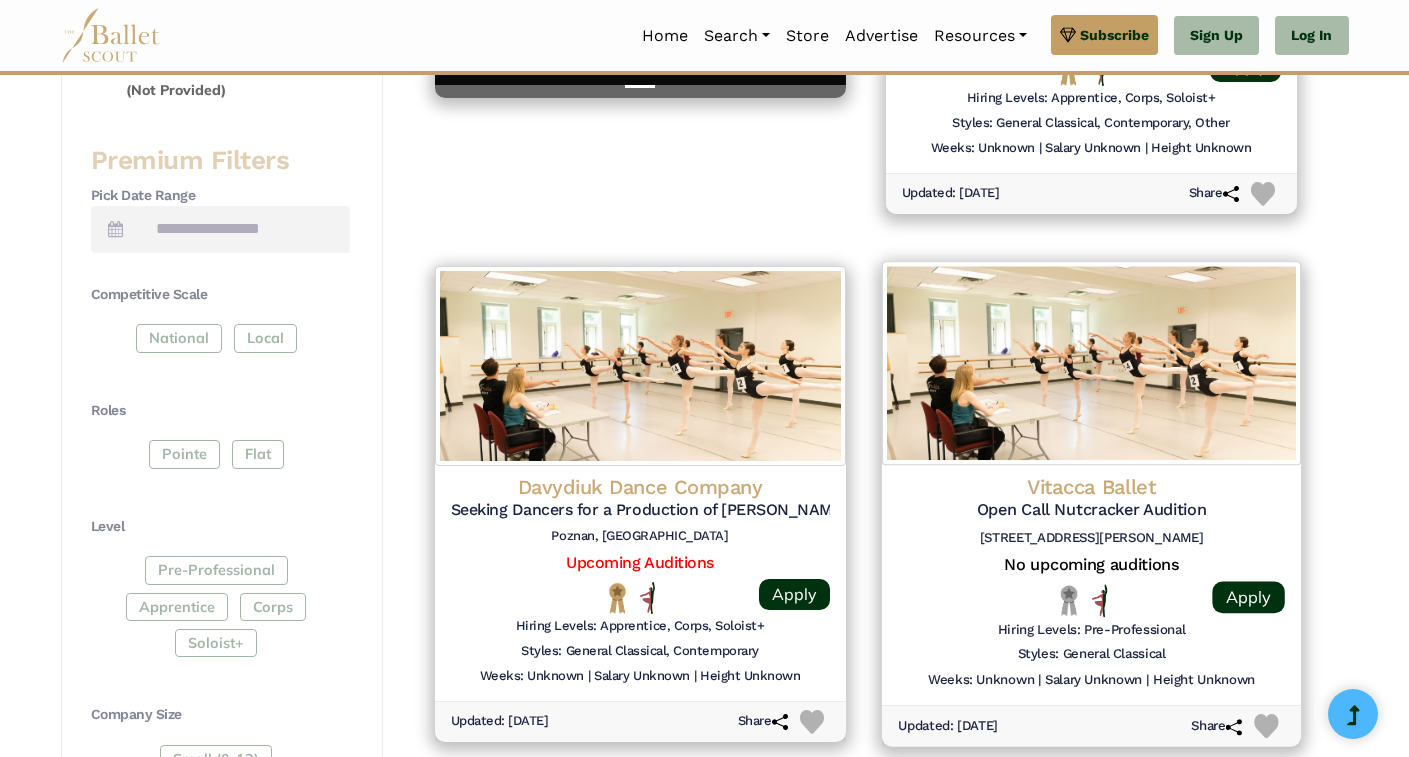 click at bounding box center (1090, 363) 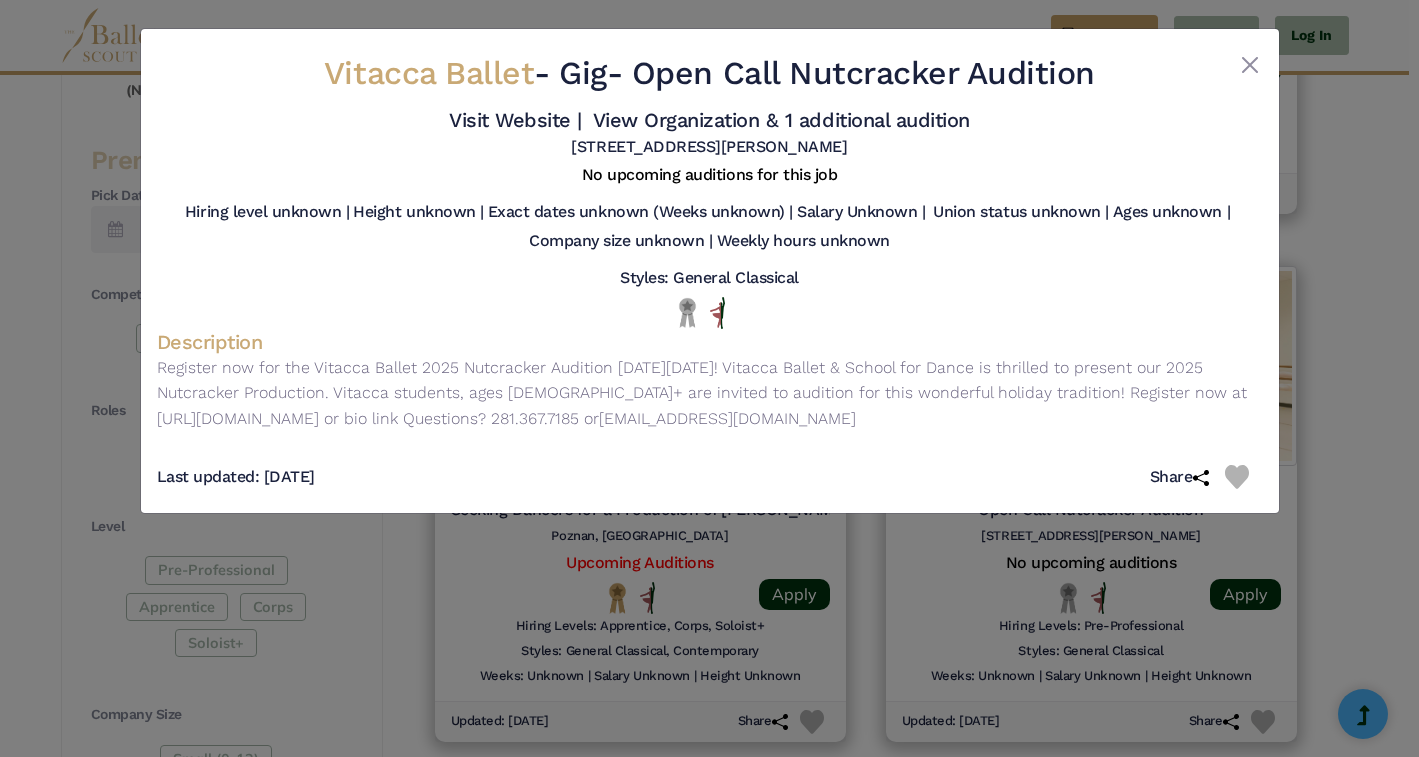 click on "Vitacca Ballet
-
Gig
- Open Call Nutcracker Audition
Visit Website |
View Organization
& 1 additional audition
[STREET_ADDRESS][PERSON_NAME]" at bounding box center [709, 378] 